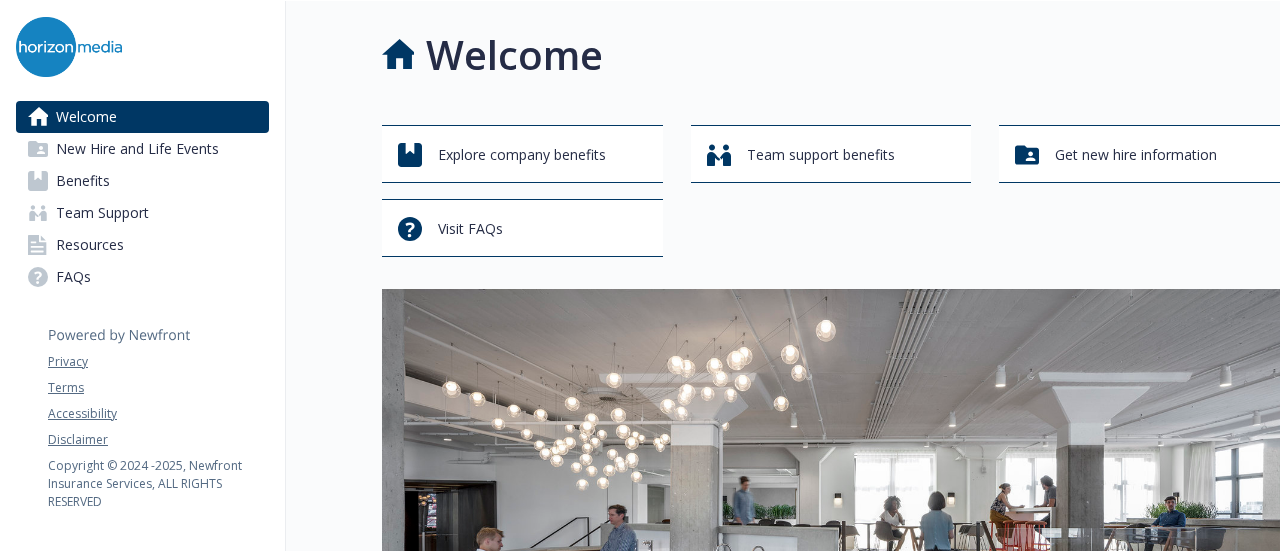 scroll, scrollTop: 0, scrollLeft: 0, axis: both 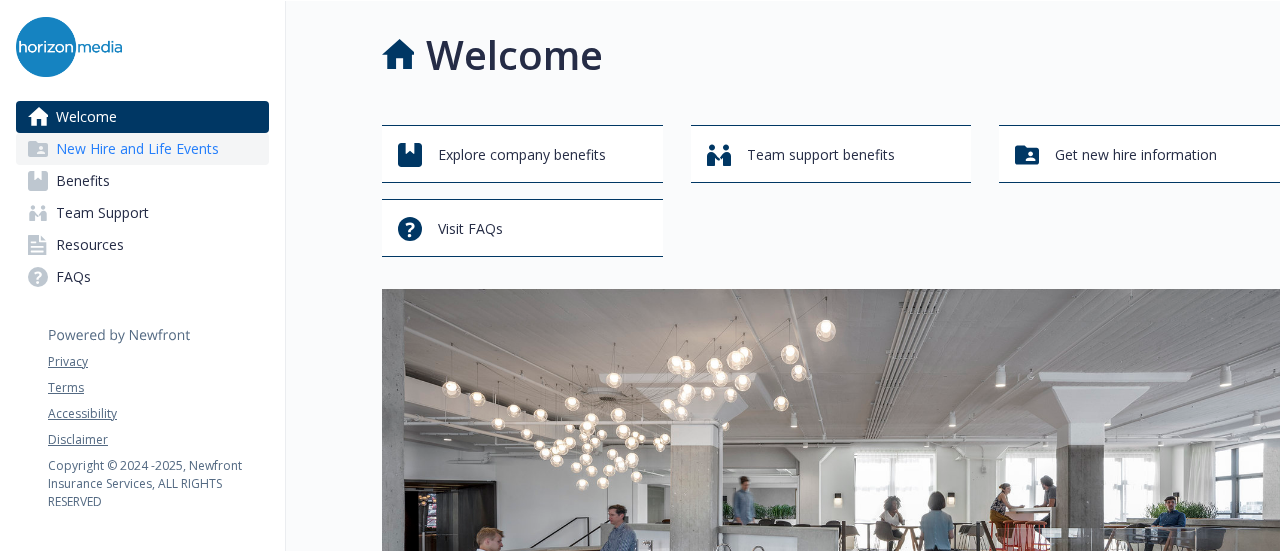 click on "New Hire and Life Events" at bounding box center [137, 149] 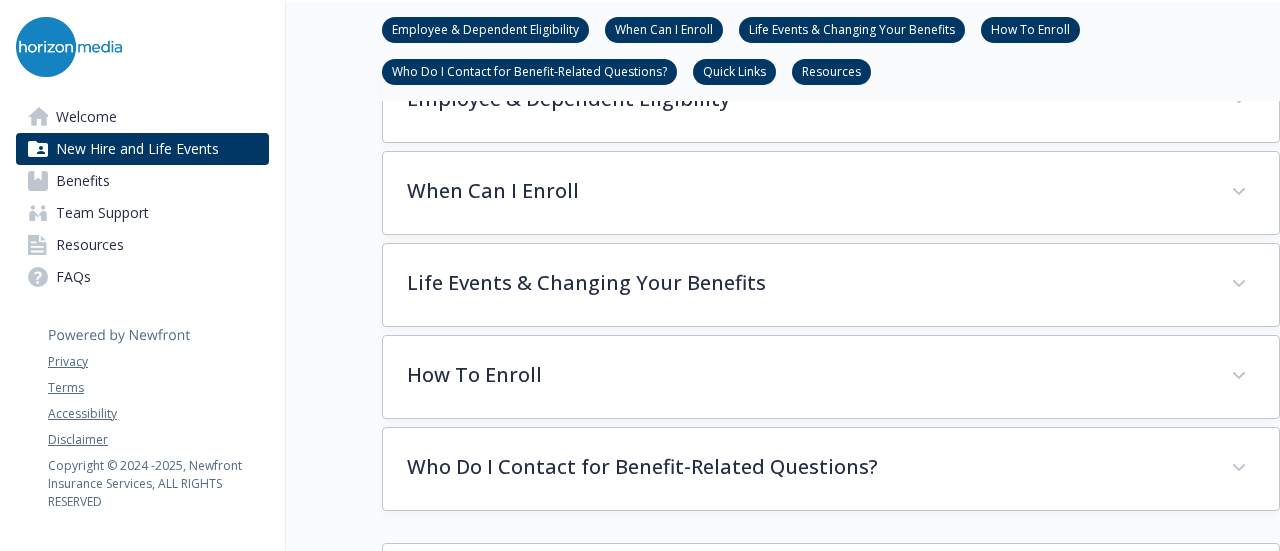scroll, scrollTop: 709, scrollLeft: 0, axis: vertical 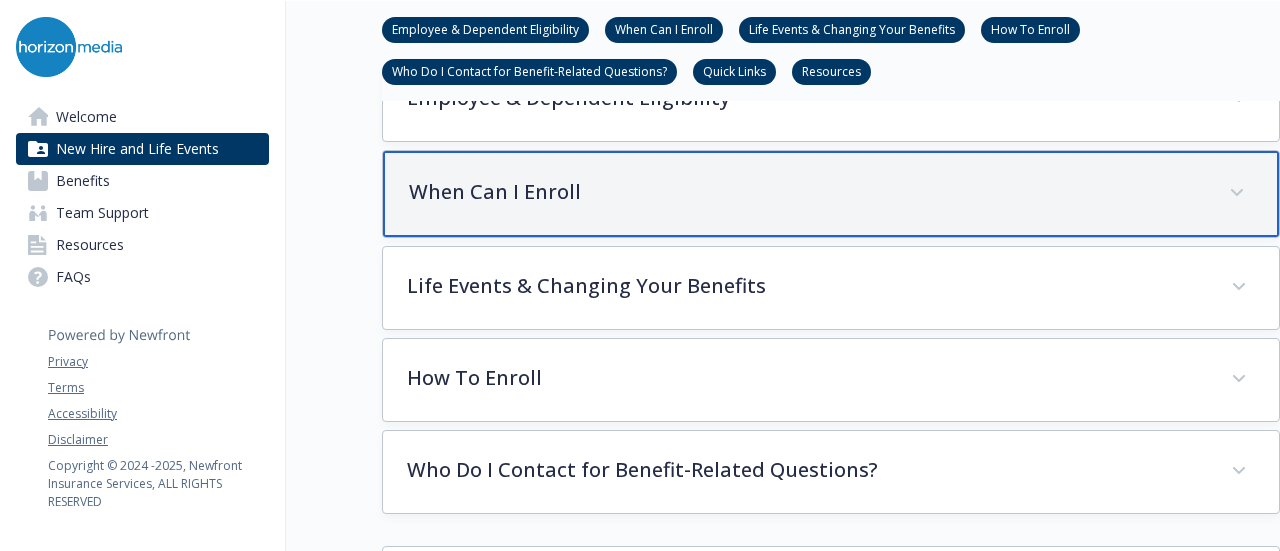 click on "When Can I Enroll" at bounding box center [807, 192] 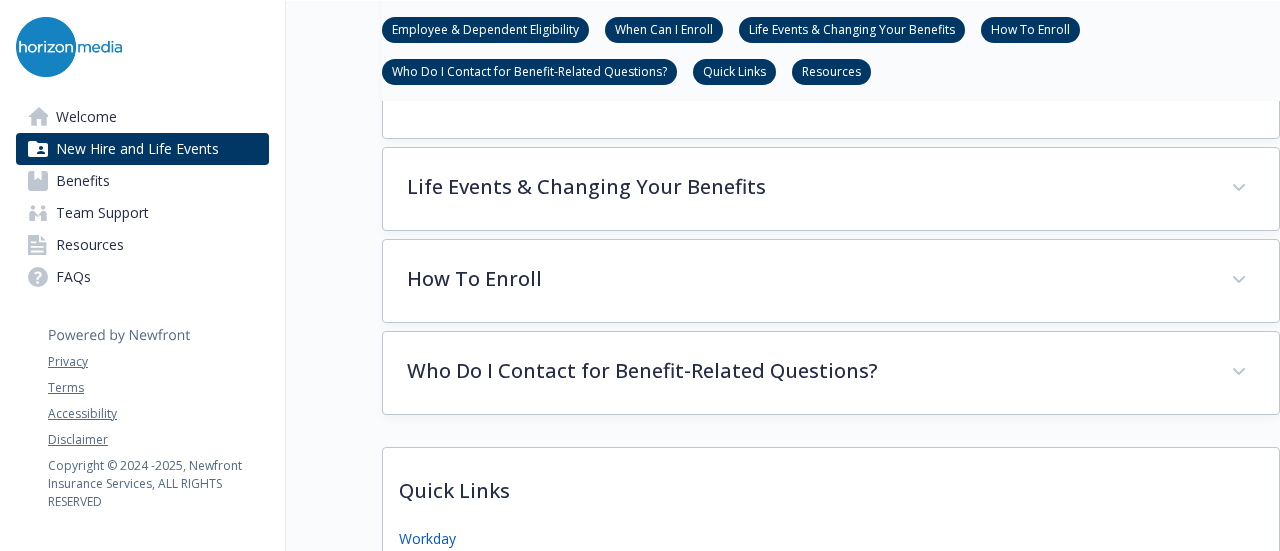 scroll, scrollTop: 991, scrollLeft: 1, axis: both 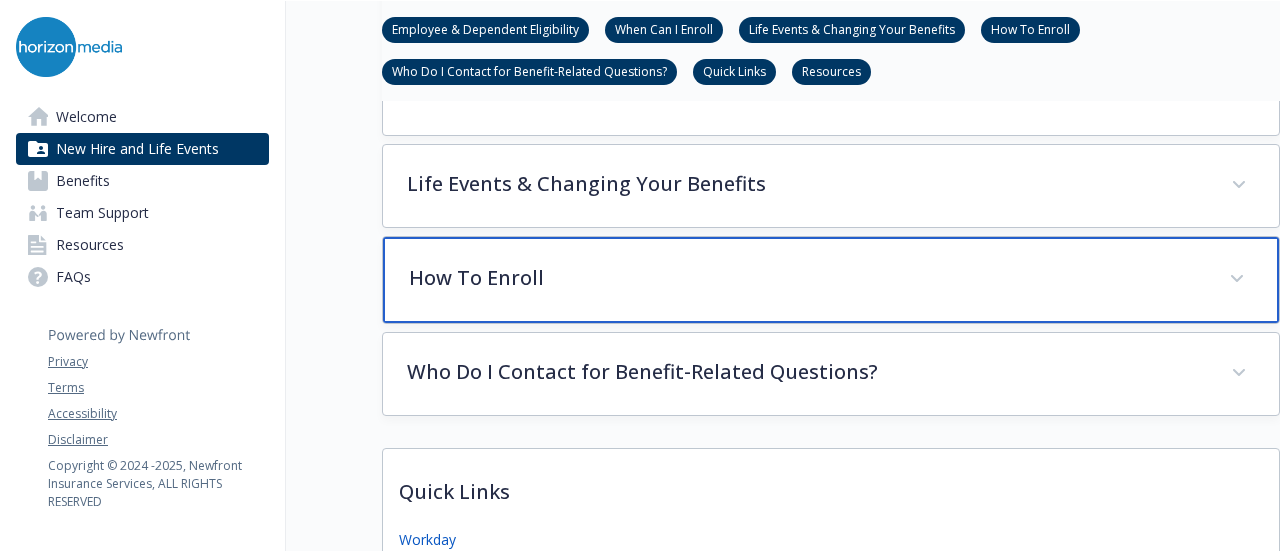 click on "How To Enroll" at bounding box center (831, 280) 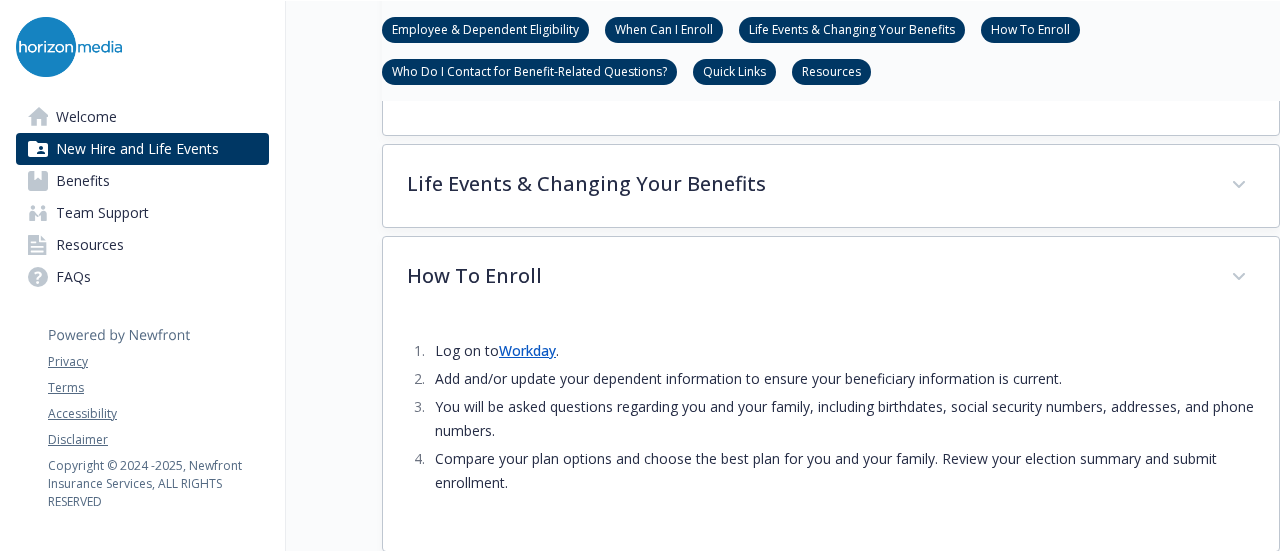 click on "[PLATFORM_NAME]" at bounding box center [527, 350] 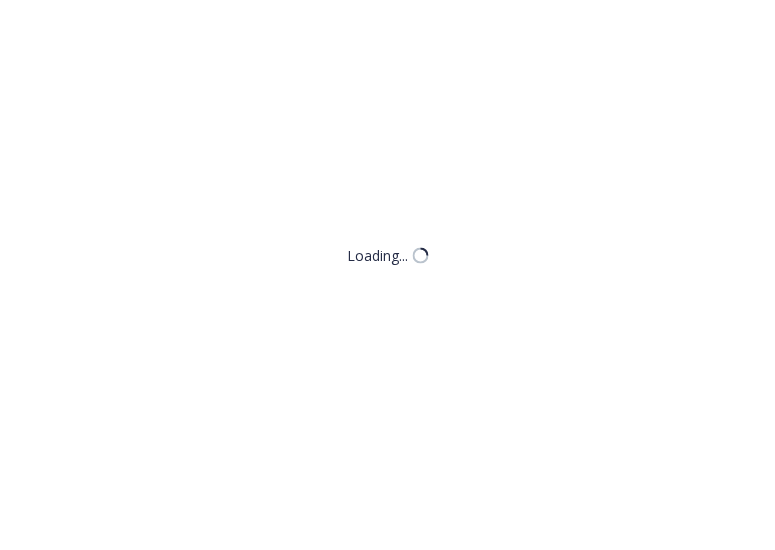 scroll, scrollTop: 0, scrollLeft: 0, axis: both 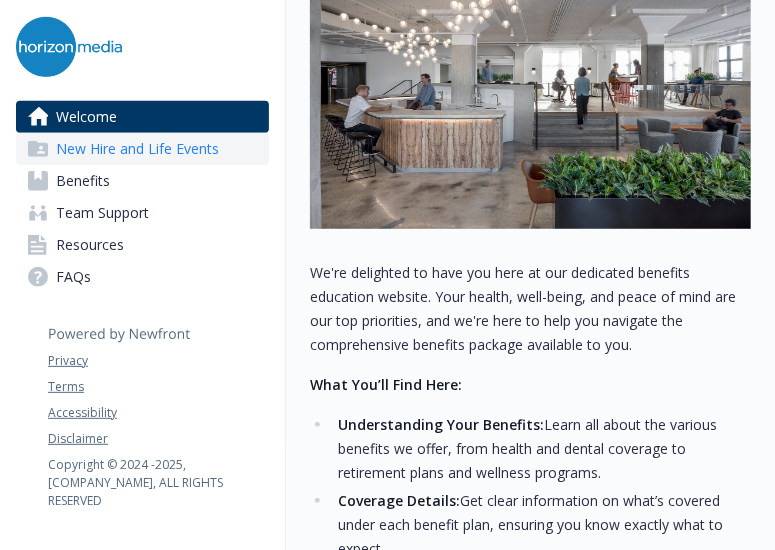 click on "New Hire and Life Events" at bounding box center [137, 149] 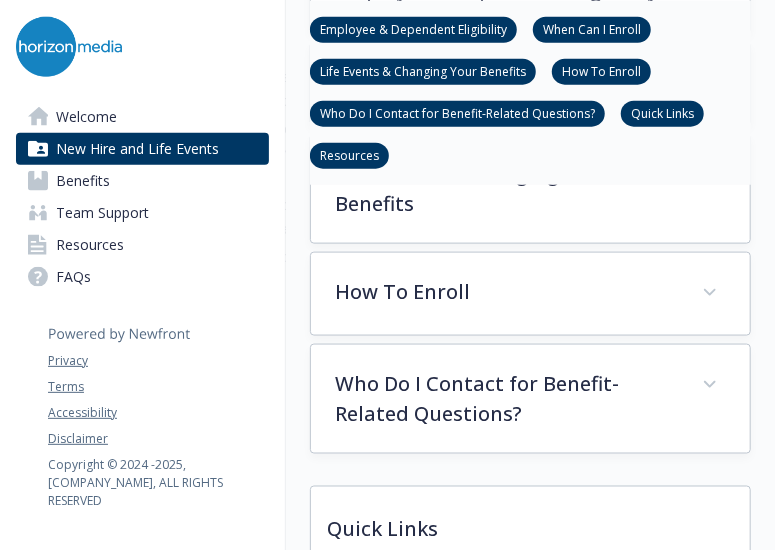 scroll, scrollTop: 698, scrollLeft: 0, axis: vertical 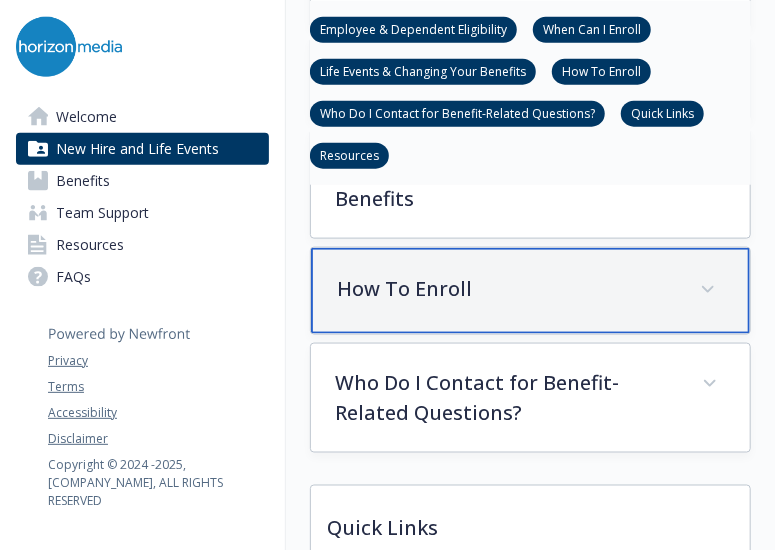click on "How To Enroll" at bounding box center (530, 291) 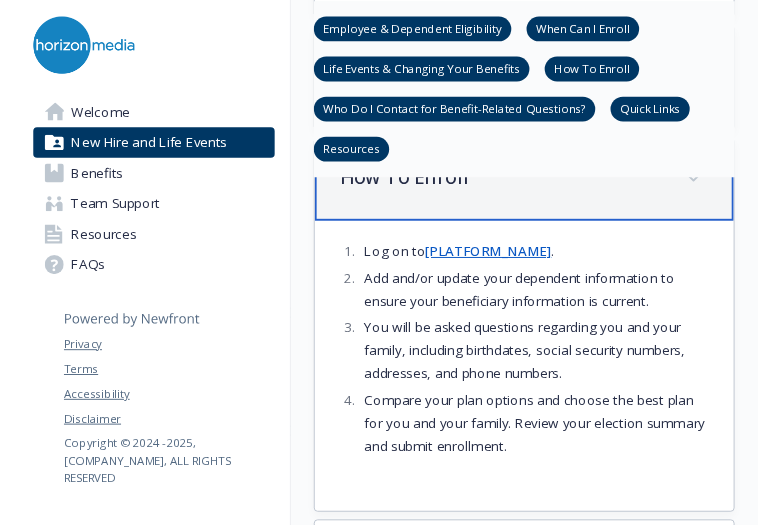 scroll, scrollTop: 803, scrollLeft: 0, axis: vertical 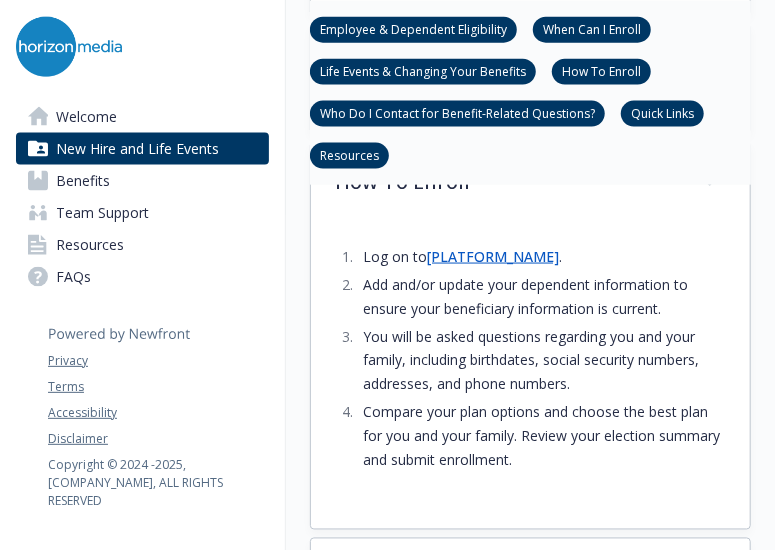 click on "[PLATFORM_NAME]" at bounding box center (493, 256) 